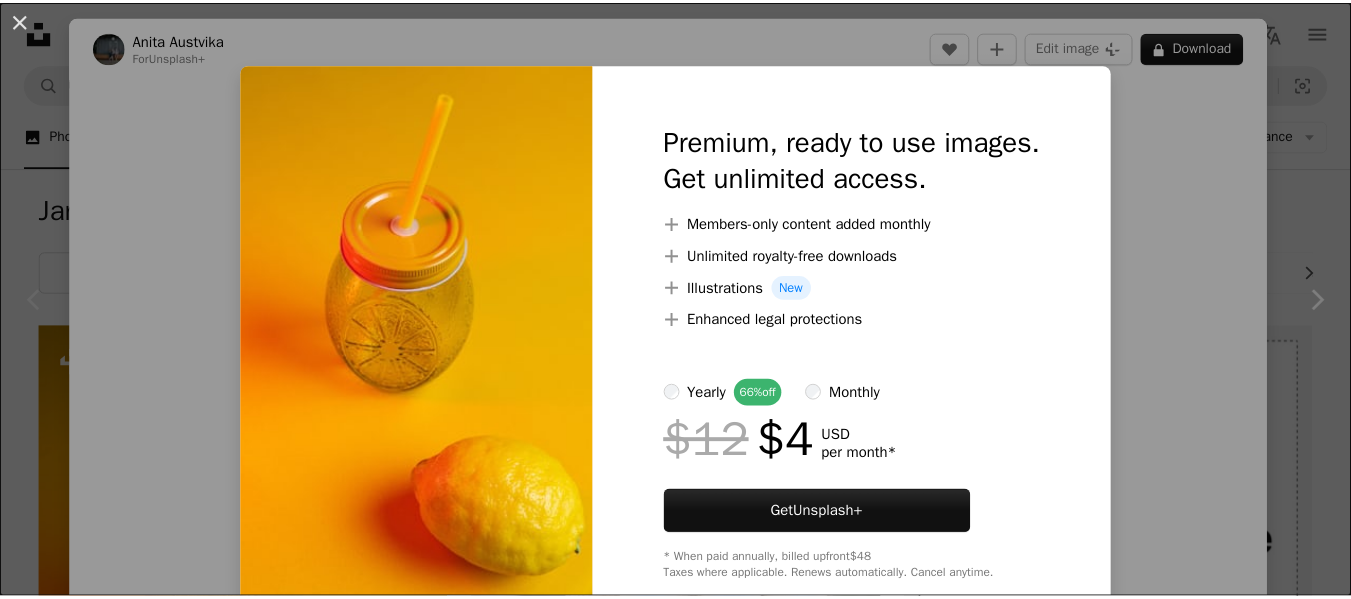 scroll, scrollTop: 200, scrollLeft: 0, axis: vertical 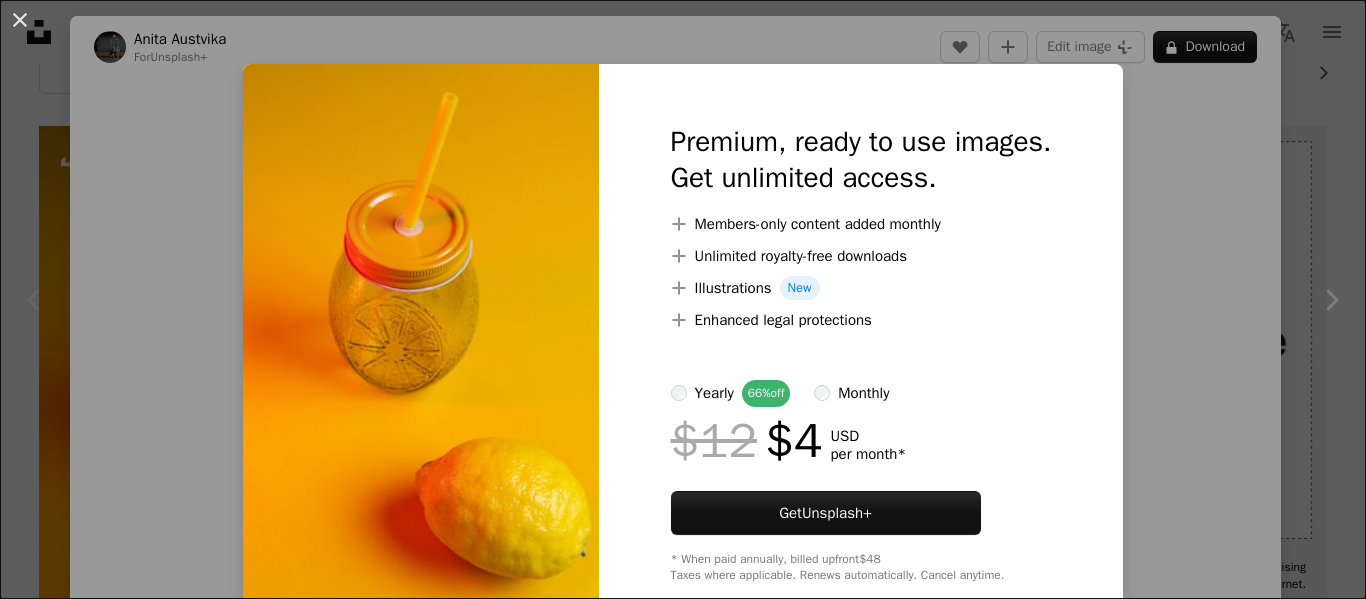 click on "An X shape Premium, ready to use images. Get unlimited access. A plus sign Members-only content added monthly A plus sign Unlimited royalty-free downloads A plus sign Illustrations  New A plus sign Enhanced legal protections yearly 66%  off monthly $12   $4 USD per month * Get  Unsplash+ * When paid annually, billed upfront  $48 Taxes where applicable. Renews automatically. Cancel anytime." at bounding box center (683, 299) 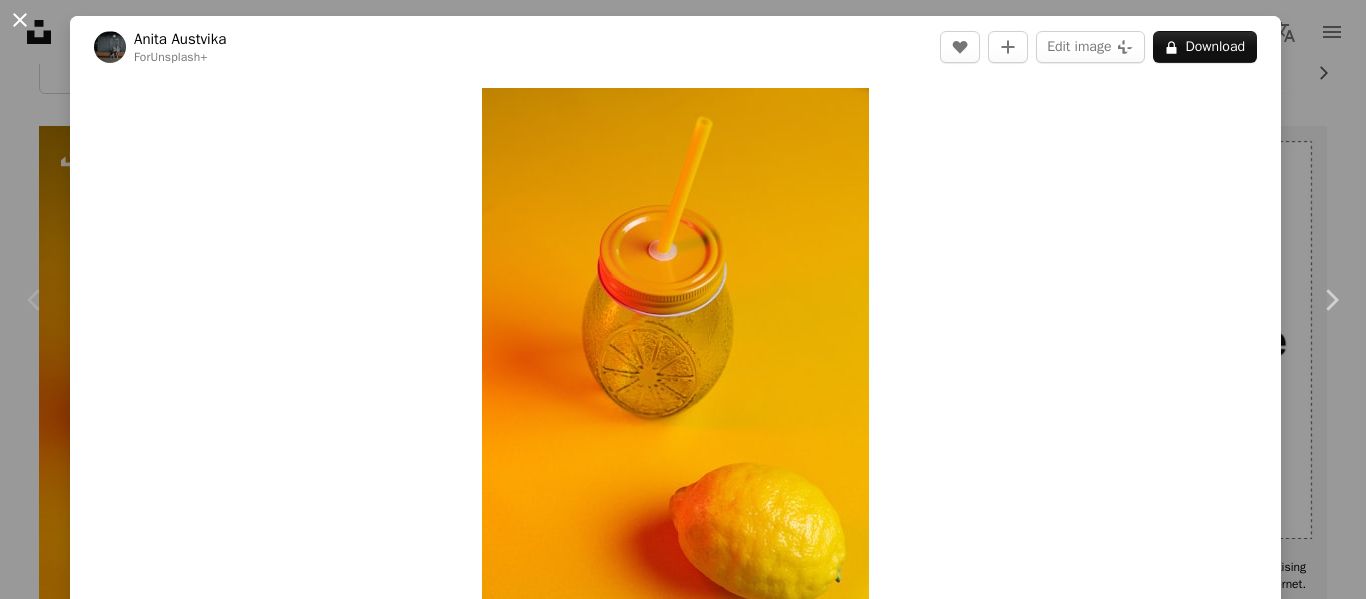 click on "An X shape" at bounding box center [20, 20] 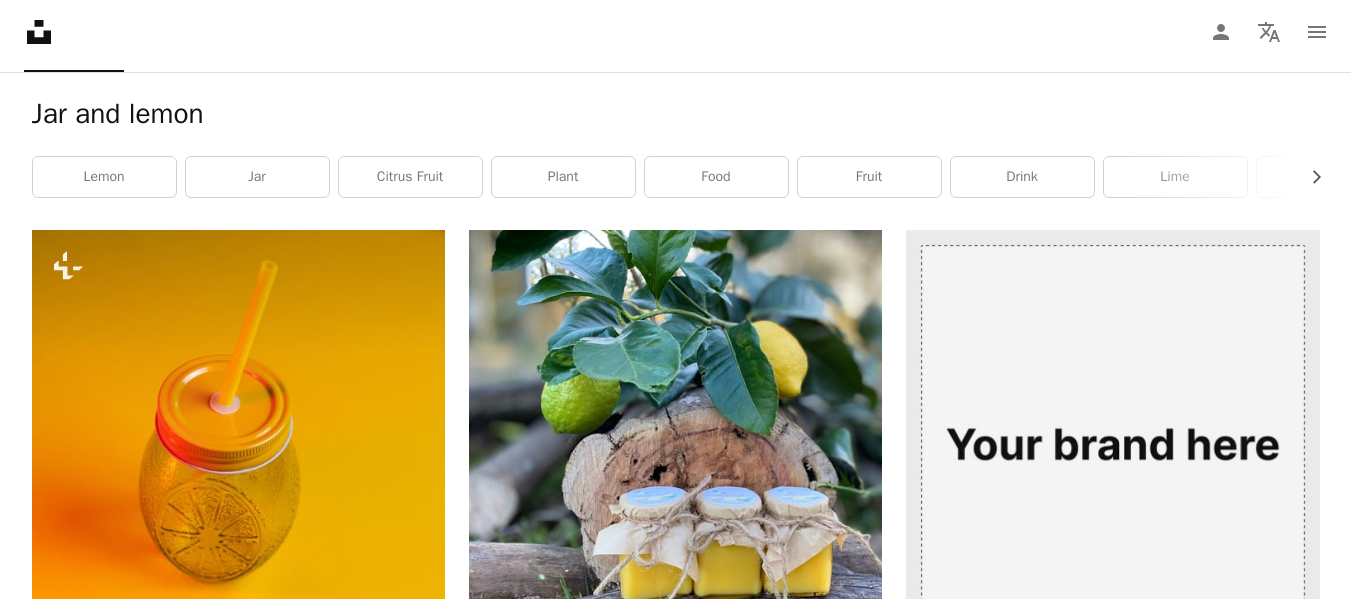scroll, scrollTop: 0, scrollLeft: 0, axis: both 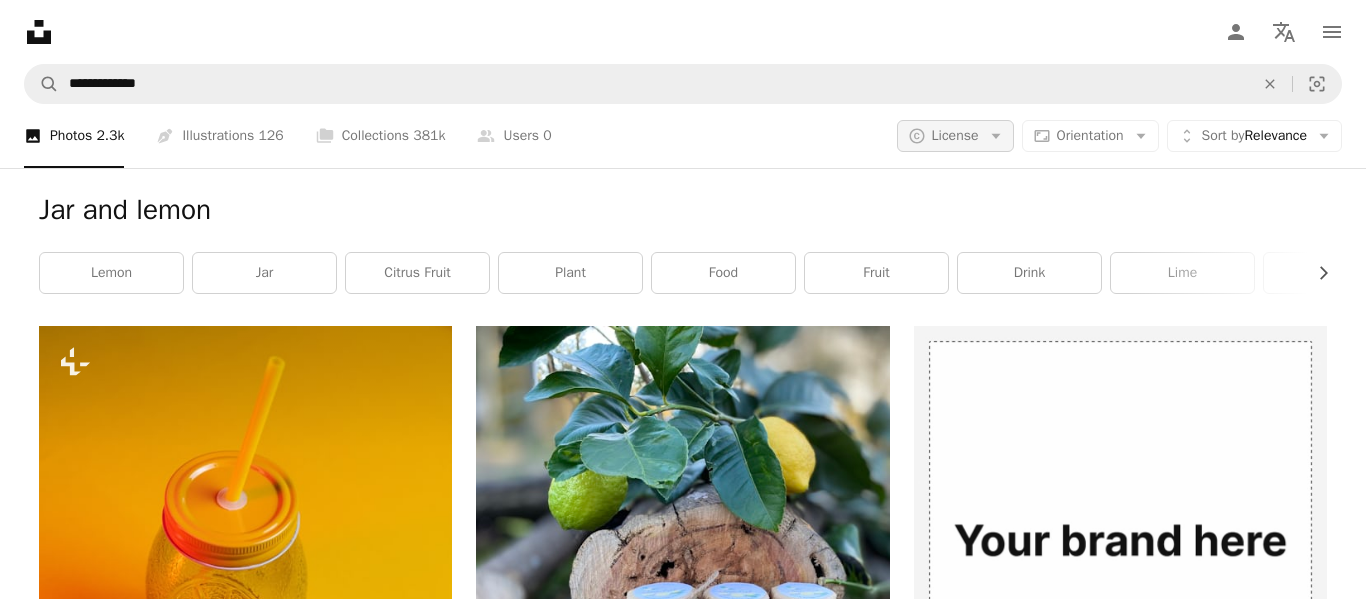 click on "A copyright icon © License Arrow down" at bounding box center (955, 136) 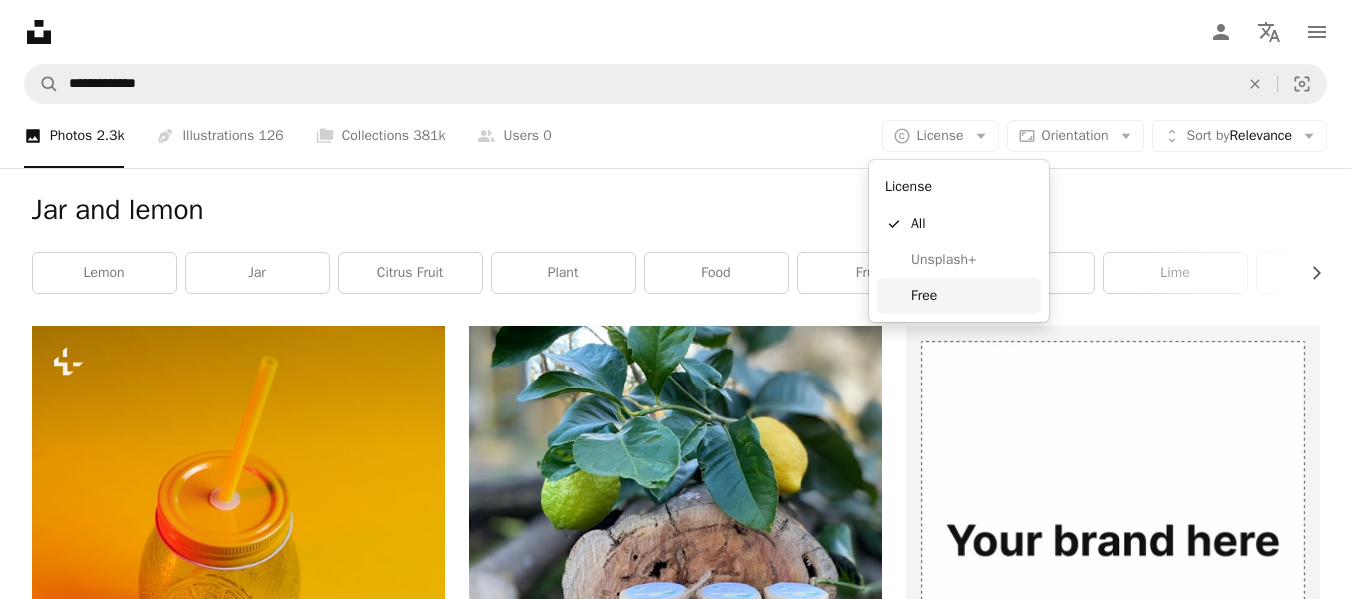 click on "Free" at bounding box center (972, 296) 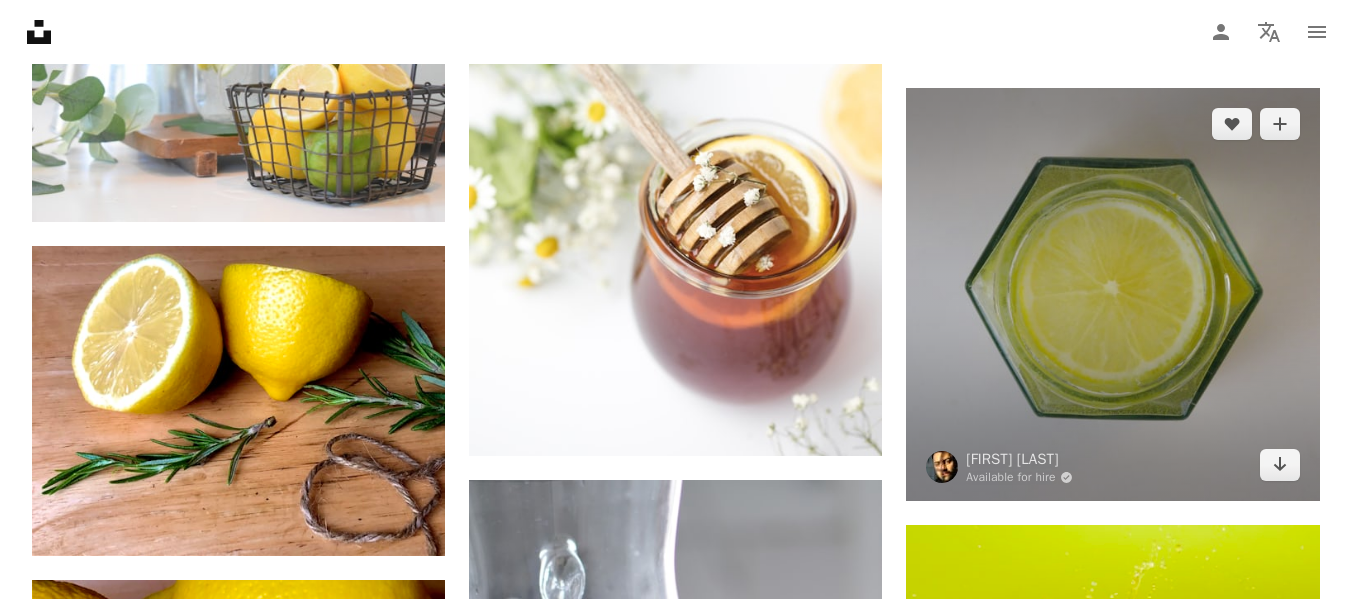 scroll, scrollTop: 800, scrollLeft: 0, axis: vertical 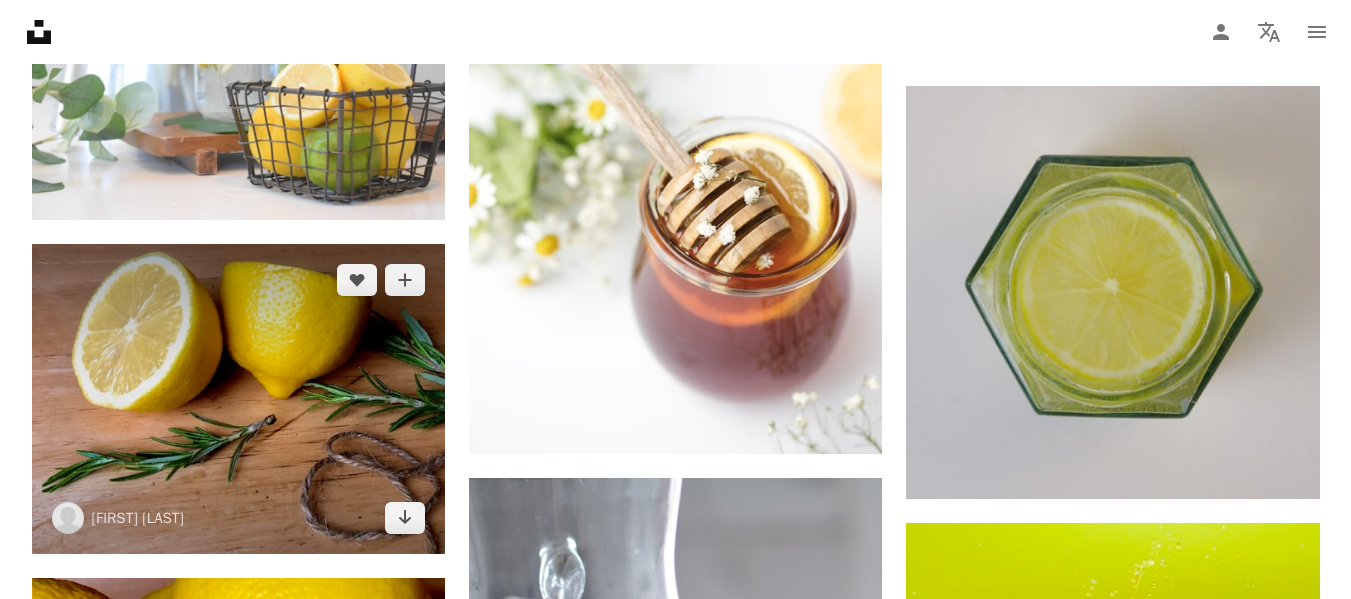 click at bounding box center (238, 399) 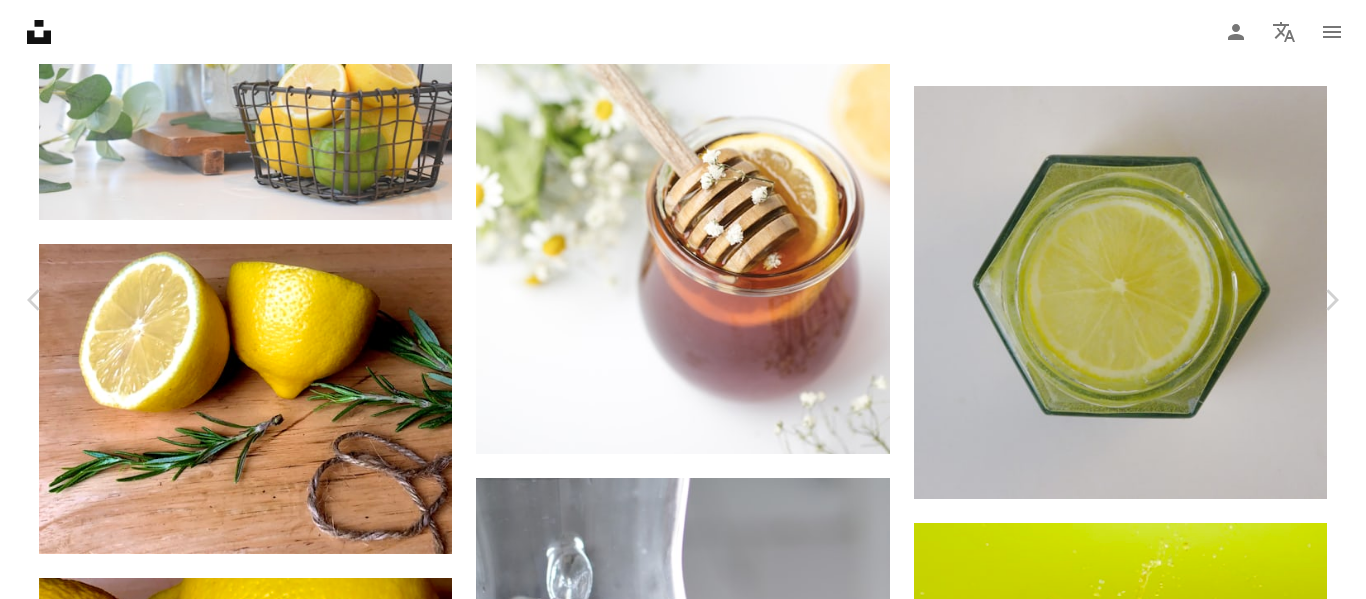click on "Download free" at bounding box center (1167, 4375) 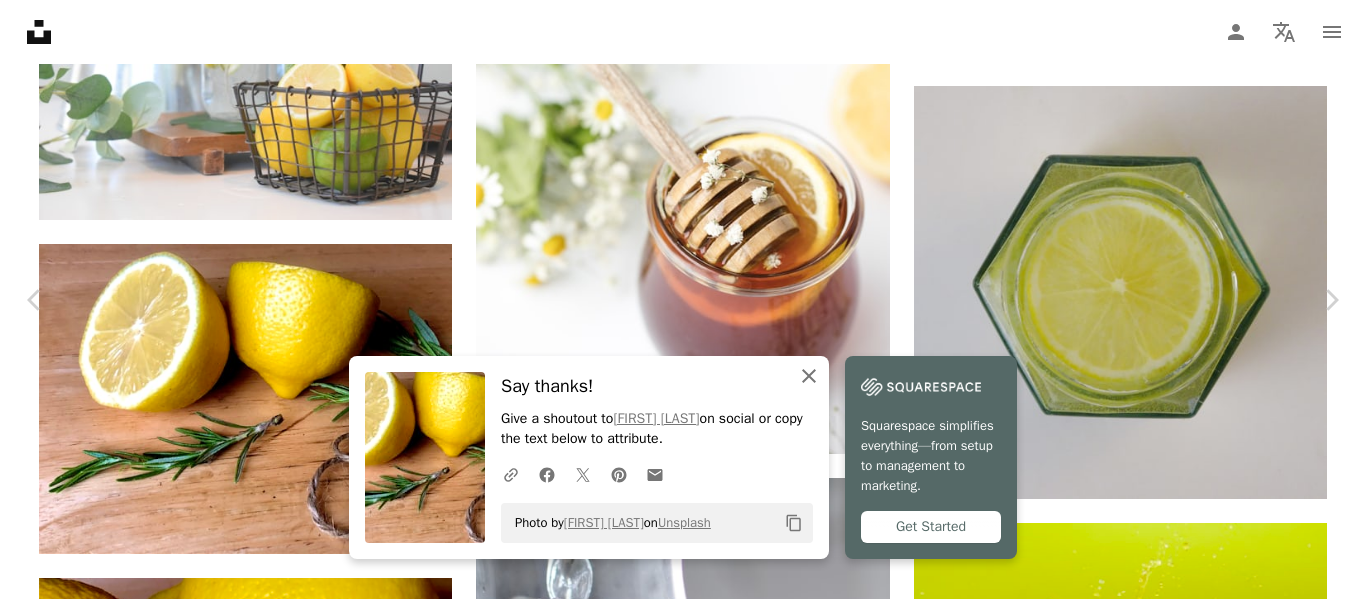 click on "An X shape" 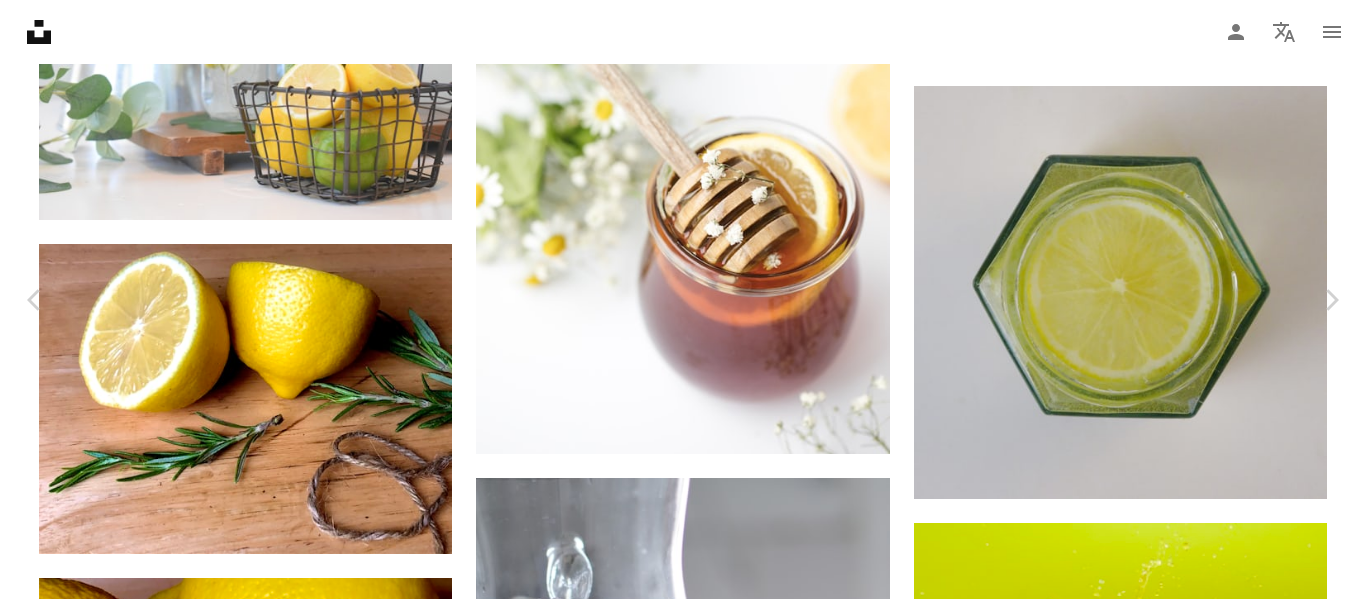 click on "A map marker [CITY], [CITY], [COUNTRY] Calendar outlined Published on  August 16, 2020 Camera Apple, iPhone 8 Safety Free to use under the  Unsplash License food plant fruit orange lemon pottery united states vase jar citrus fruit Backgrounds Browse premium related images on iStock  |  Save 20% with code UNSPLASH20 View more on iStock ↗ Related images A heart A plus sign [FIRST] [LAST] Arrow pointing down A heart A plus sign [FIRST] Available for hire A checkmark inside of a circle Arrow pointing down A heart A plus sign [FIRST] Available for hire A checkmark inside of a circle Arrow pointing down A heart A plus sign [FIRST] Available for hire A checkmark inside of a circle Arrow pointing down A heart A plus sign [FIRST]" at bounding box center (683, 4627) 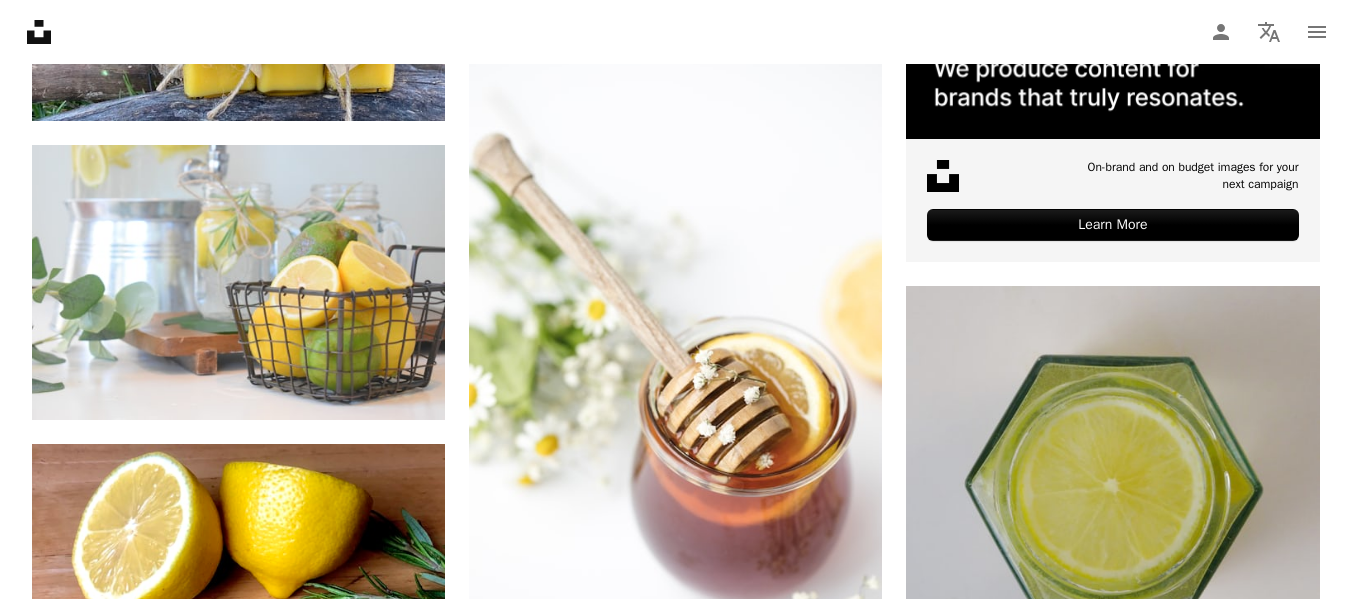 scroll, scrollTop: 0, scrollLeft: 0, axis: both 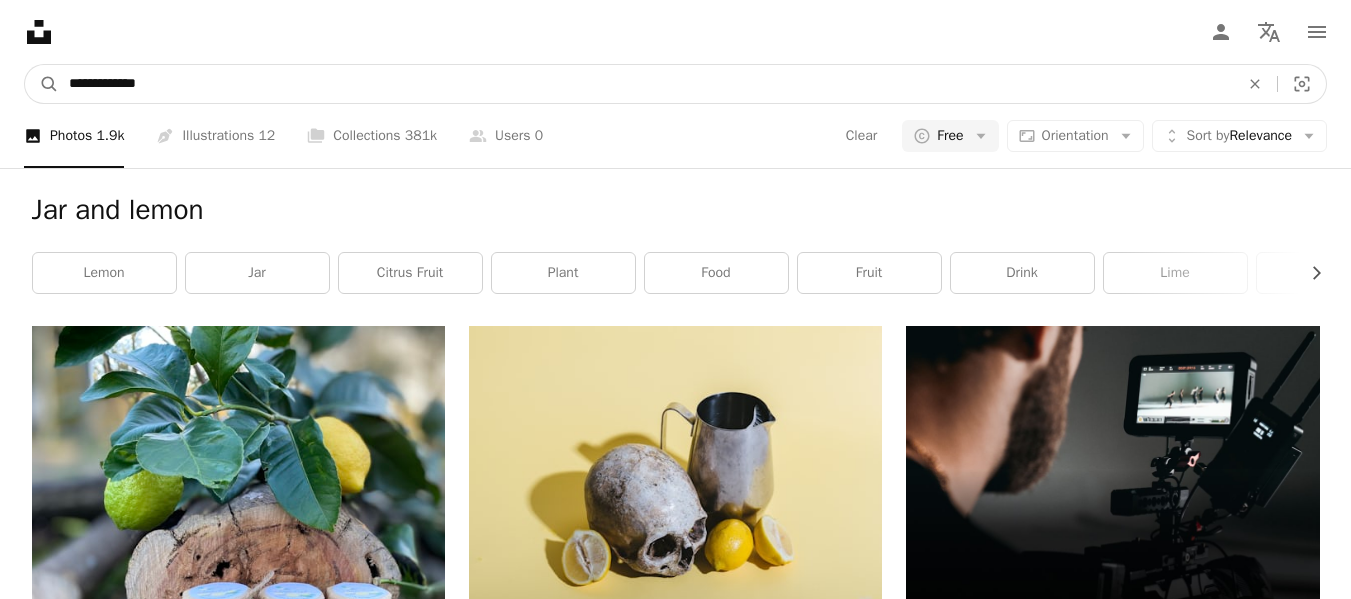 drag, startPoint x: 334, startPoint y: 85, endPoint x: 0, endPoint y: 53, distance: 335.52942 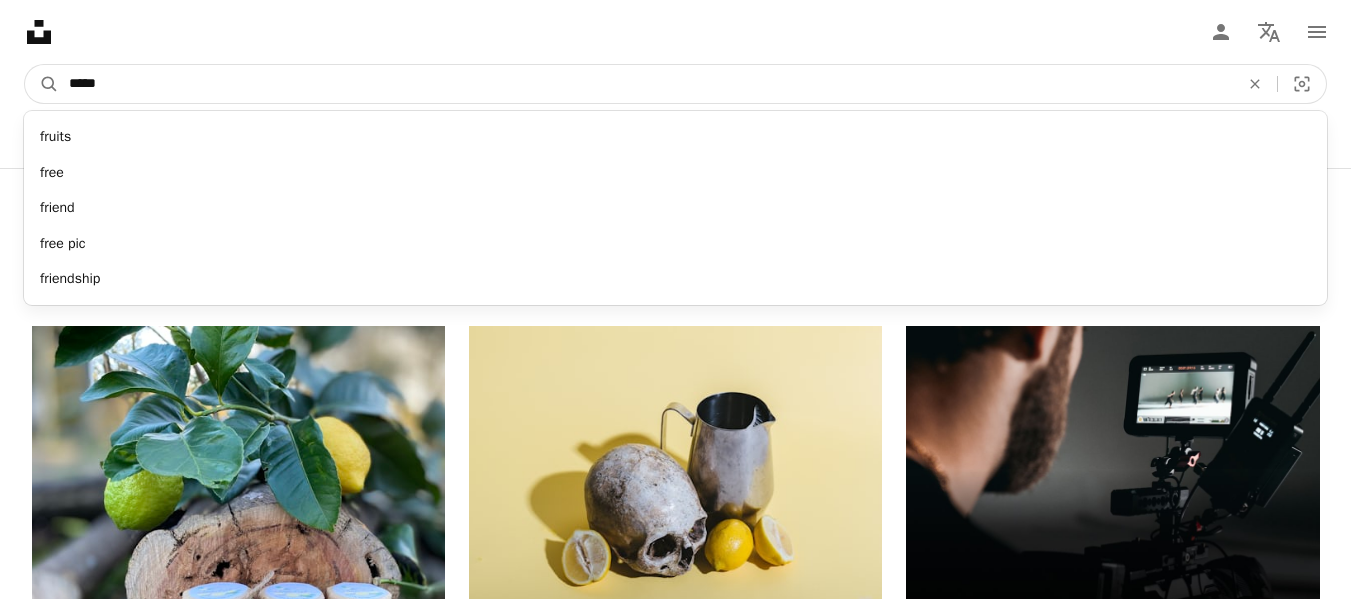 type on "******" 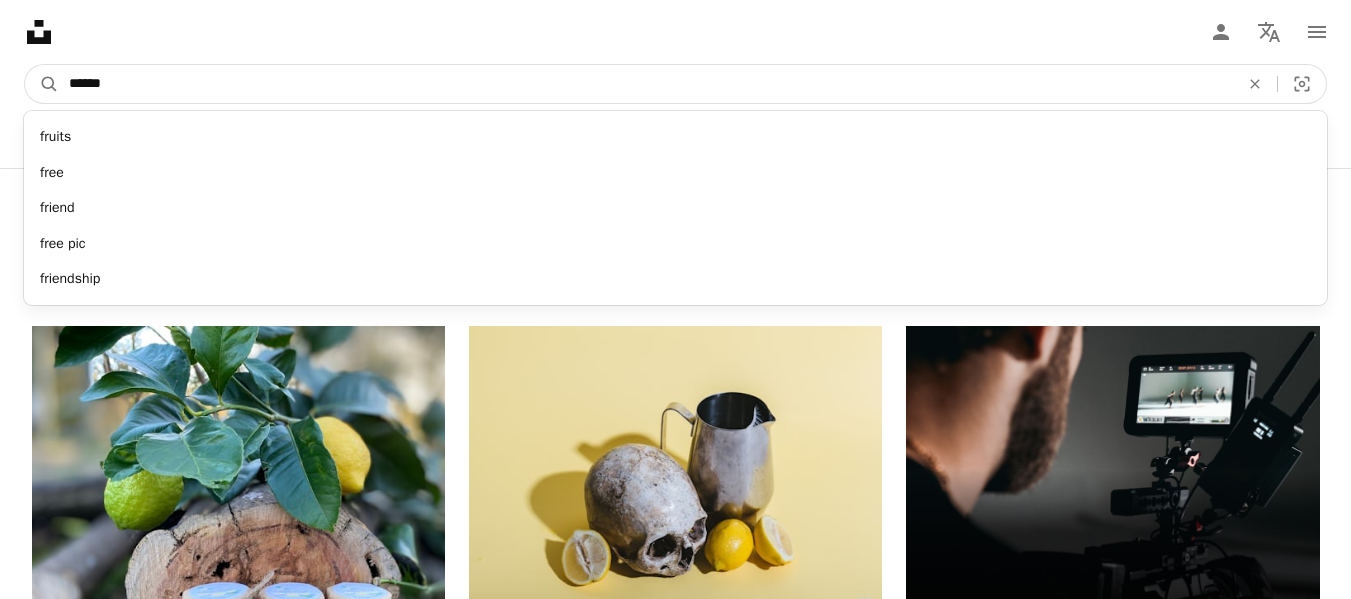 click on "A magnifying glass" at bounding box center [42, 84] 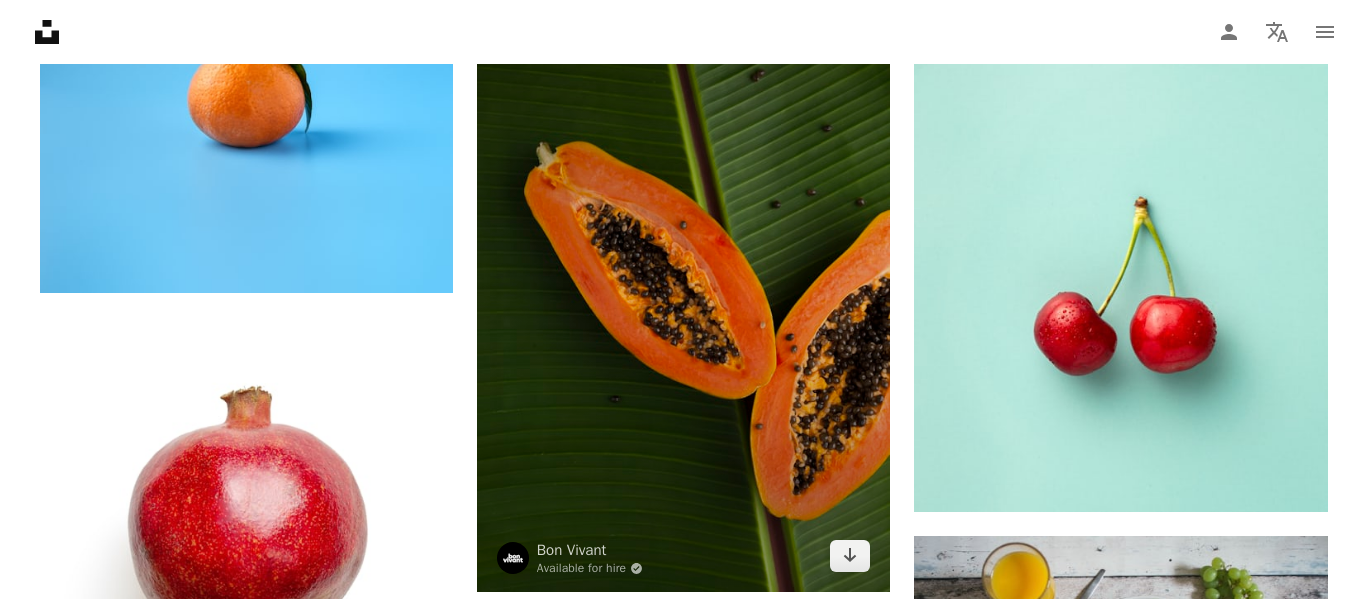 scroll, scrollTop: 1500, scrollLeft: 0, axis: vertical 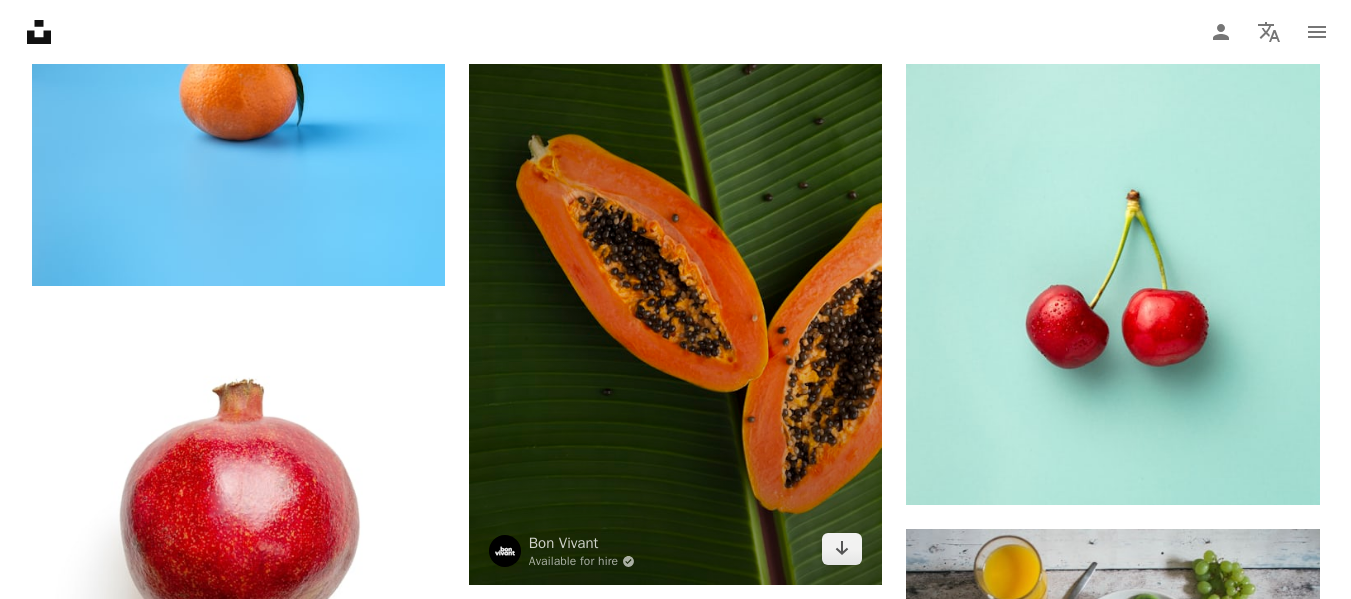 click at bounding box center [675, 275] 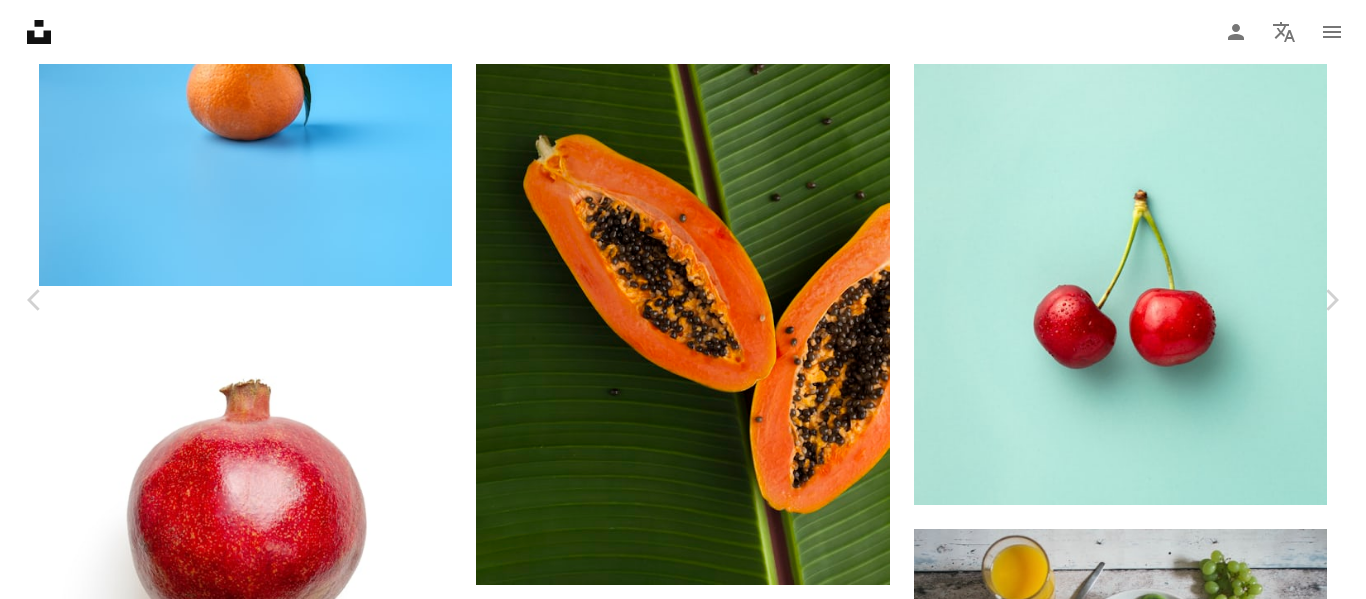 click on "Download free" at bounding box center [1167, 3513] 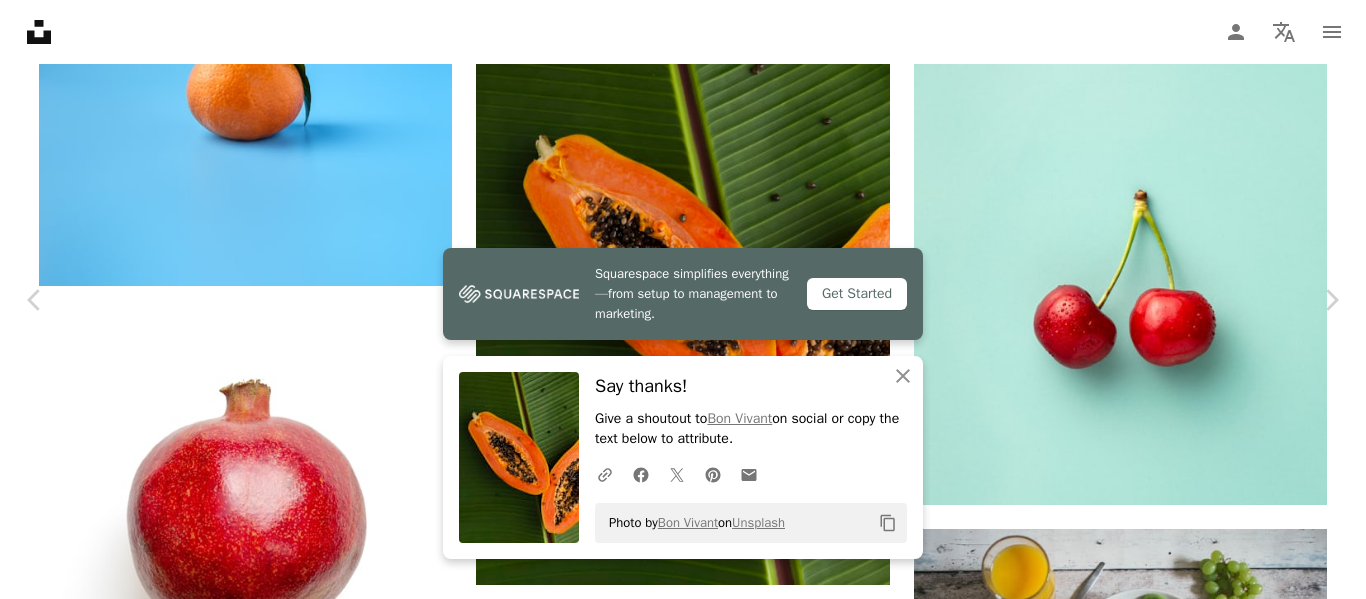 scroll, scrollTop: 600, scrollLeft: 0, axis: vertical 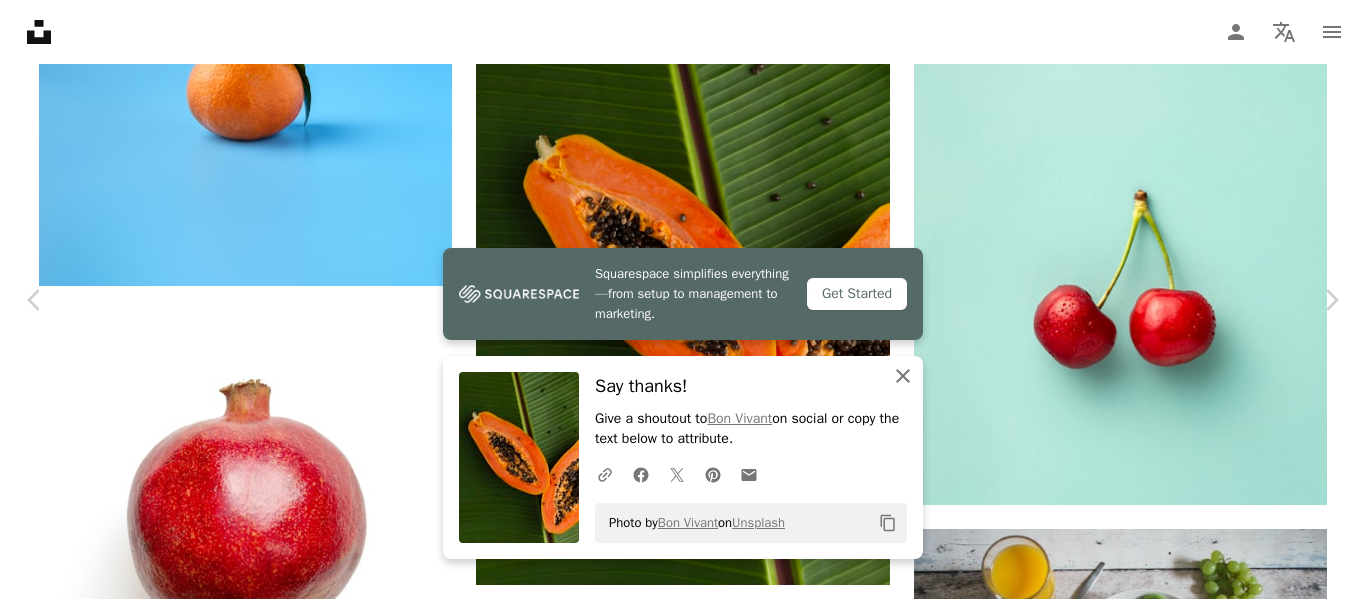 click on "An X shape" 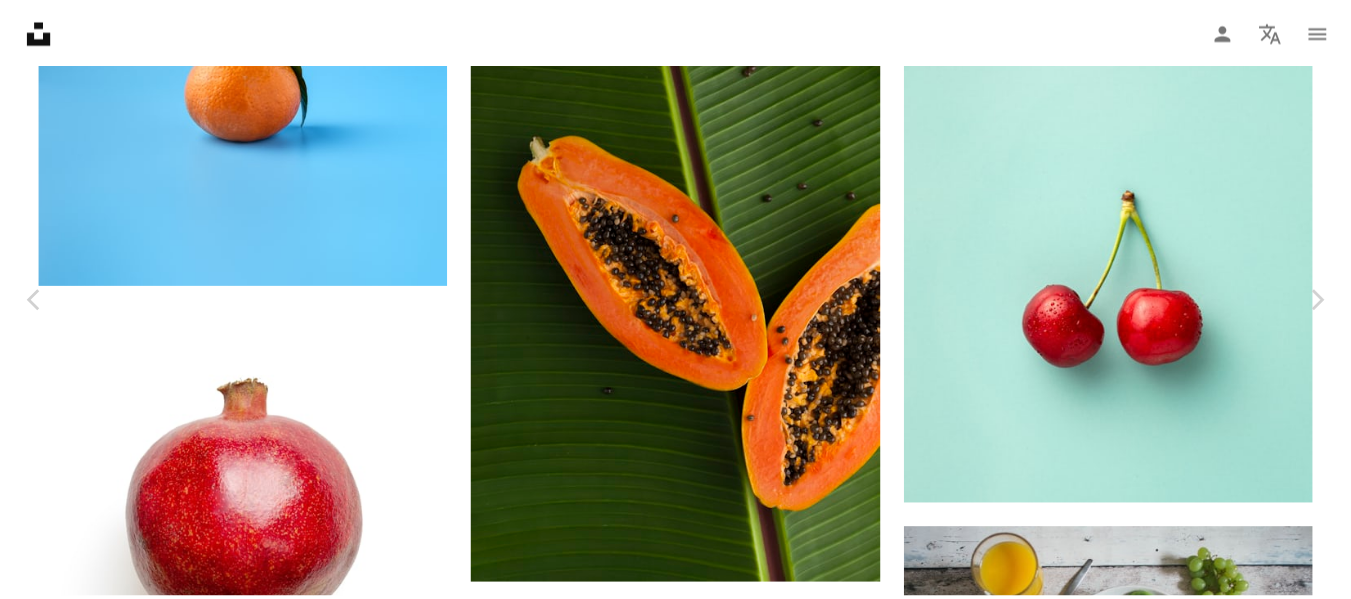scroll, scrollTop: 3900, scrollLeft: 0, axis: vertical 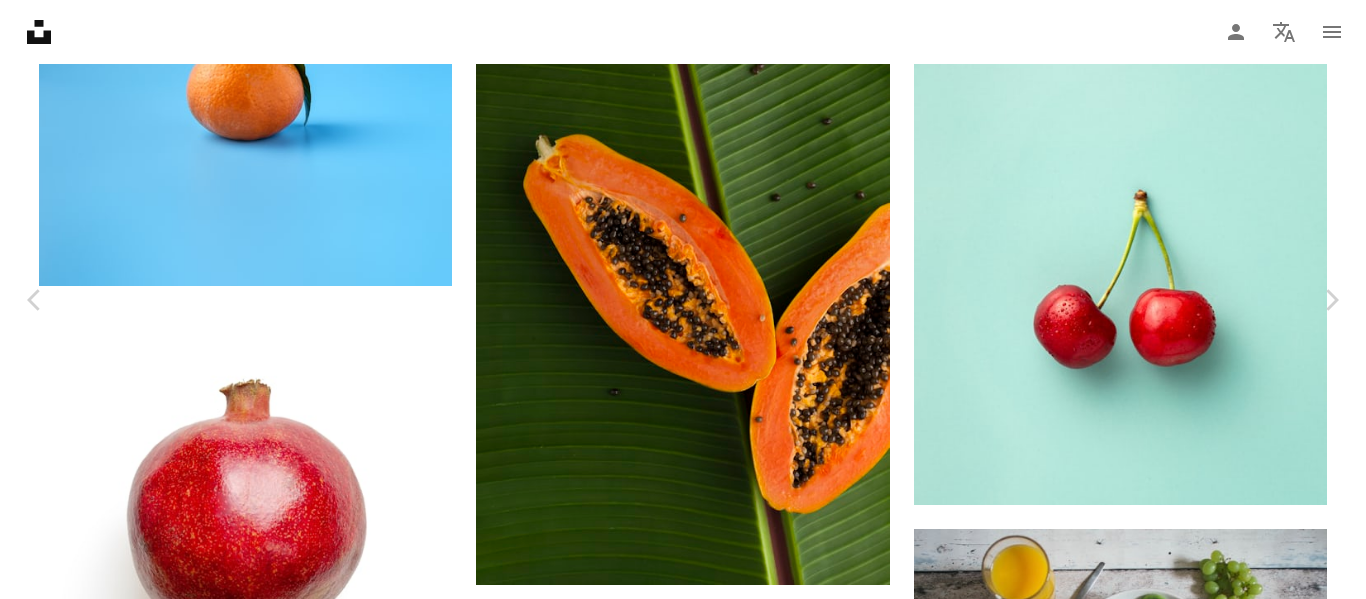 click on "An X shape" at bounding box center (20, 20) 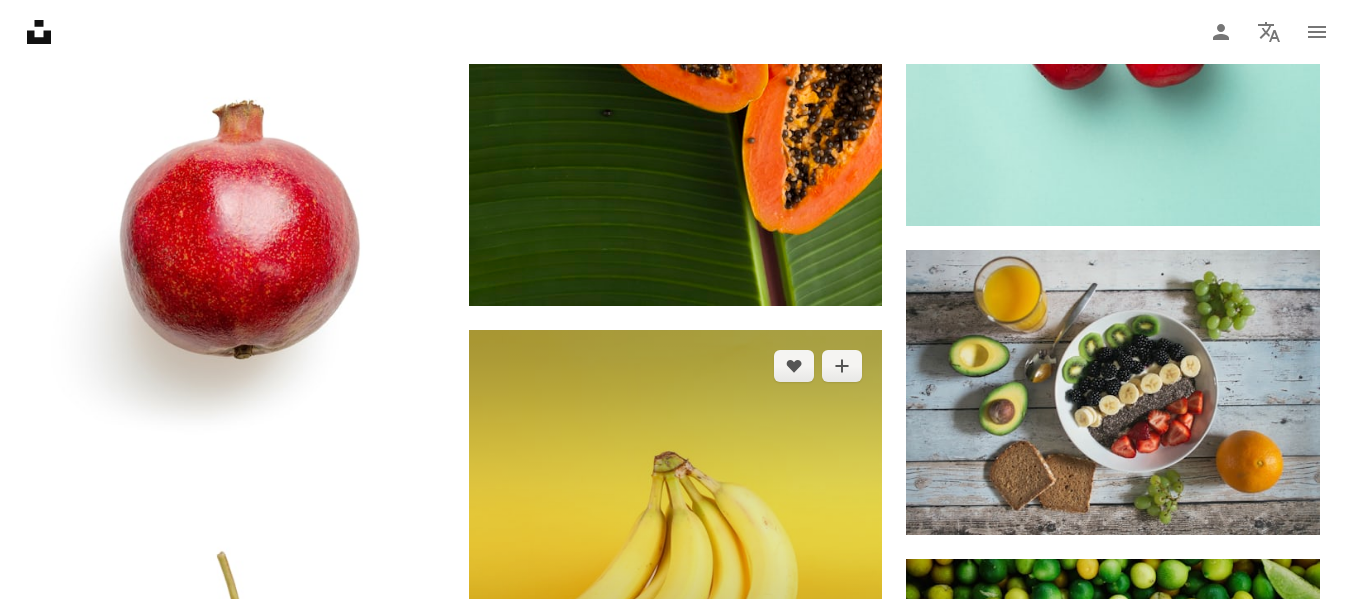 scroll, scrollTop: 1800, scrollLeft: 0, axis: vertical 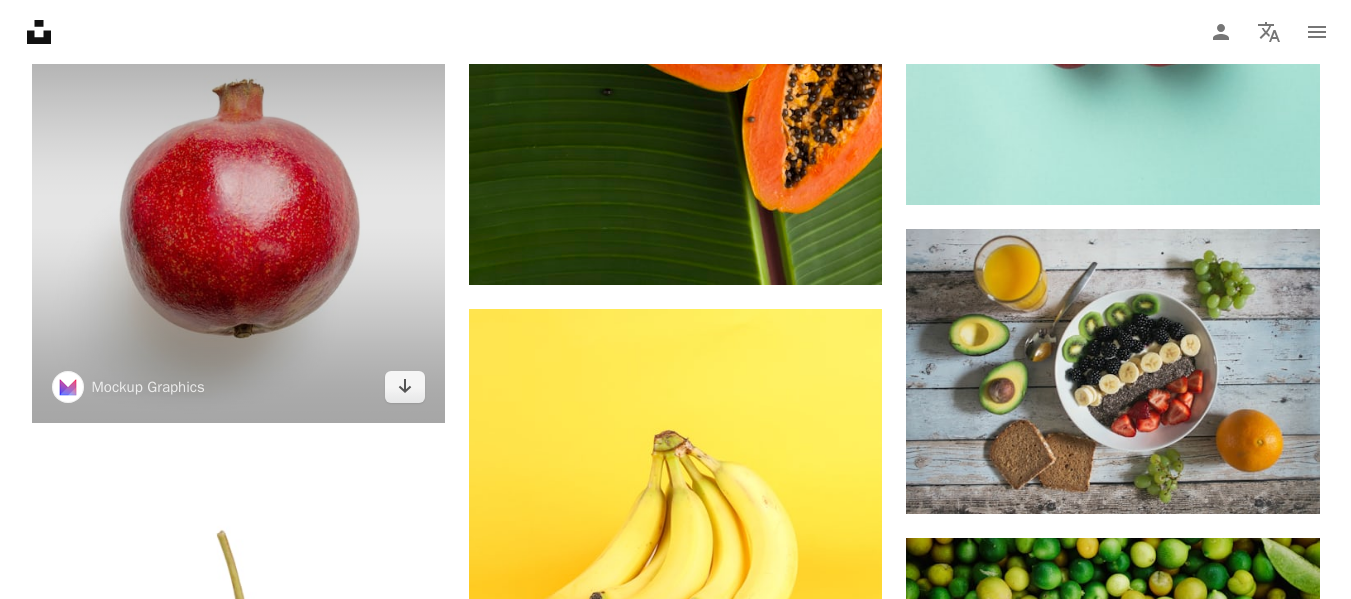 click at bounding box center [238, 216] 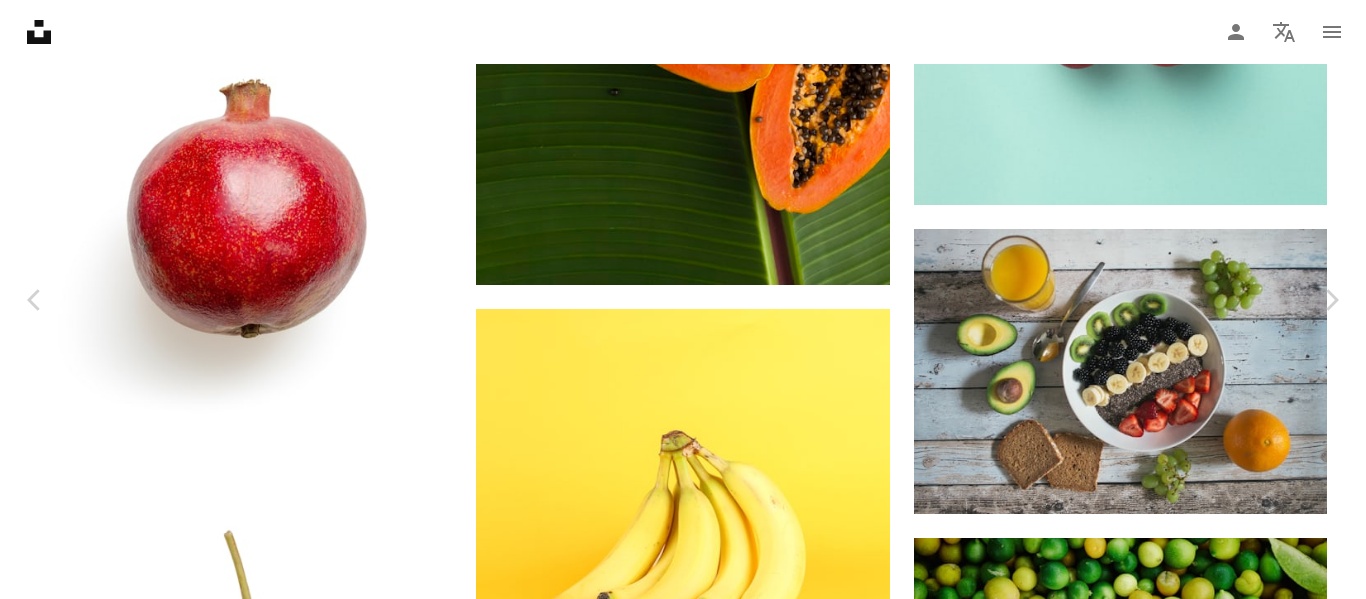 click on "Download free" at bounding box center (1167, 3213) 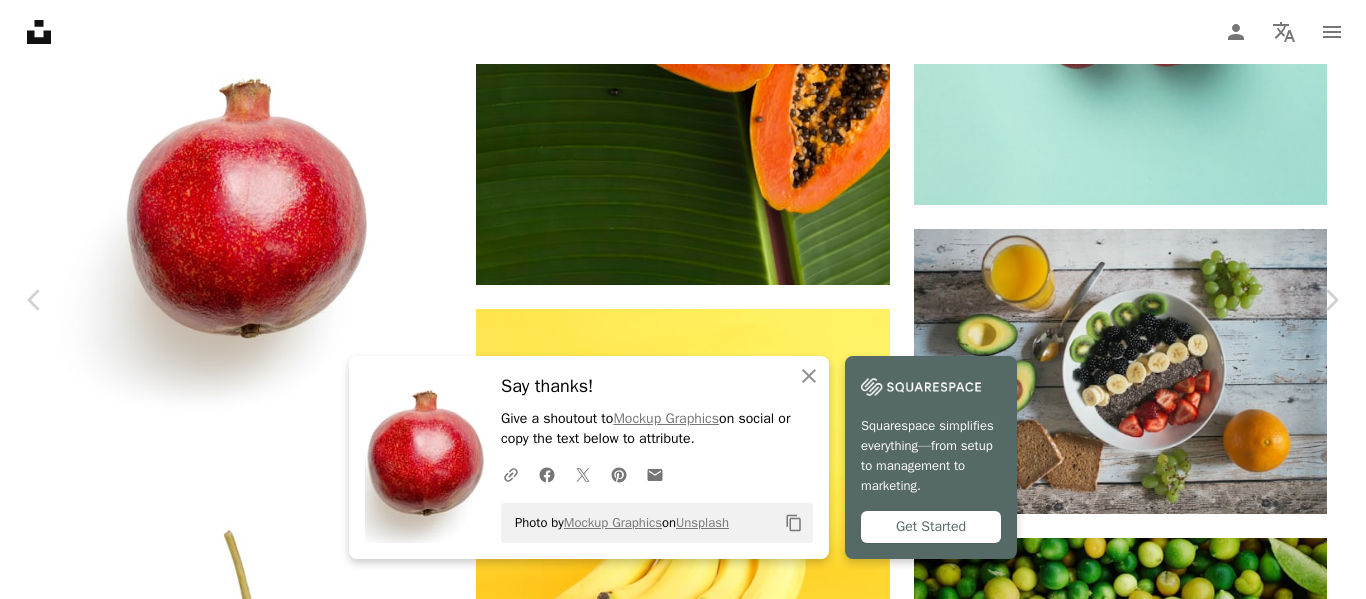 click on "An X shape" at bounding box center (20, 20) 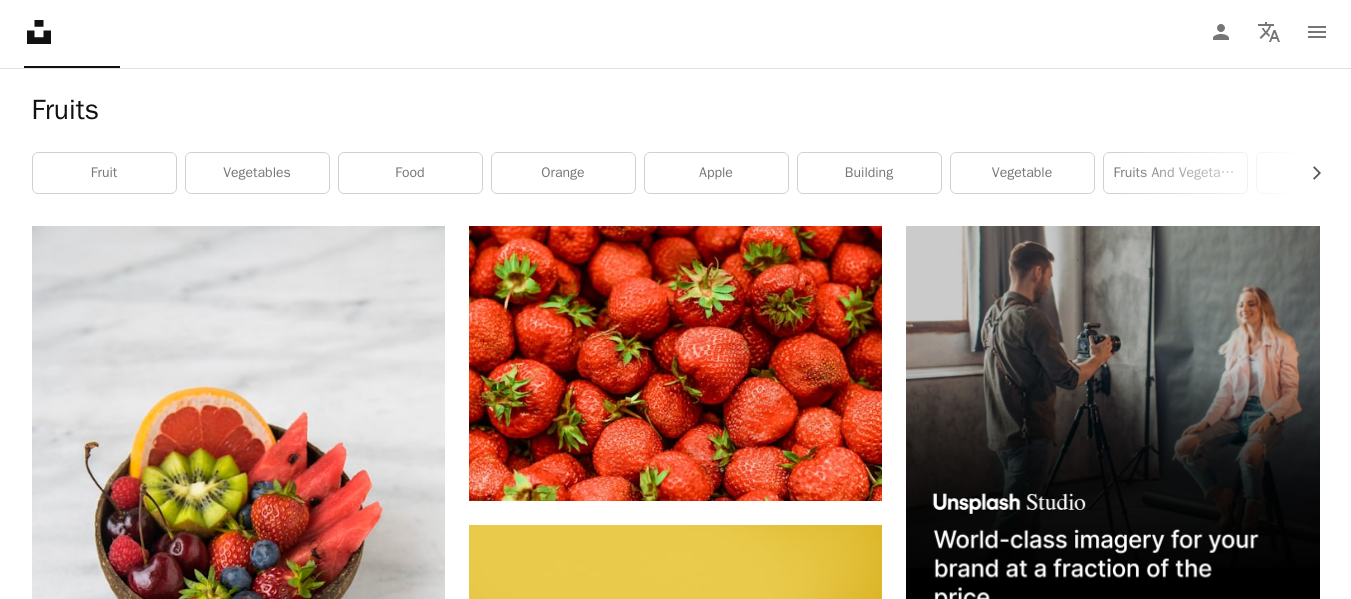 scroll, scrollTop: 0, scrollLeft: 0, axis: both 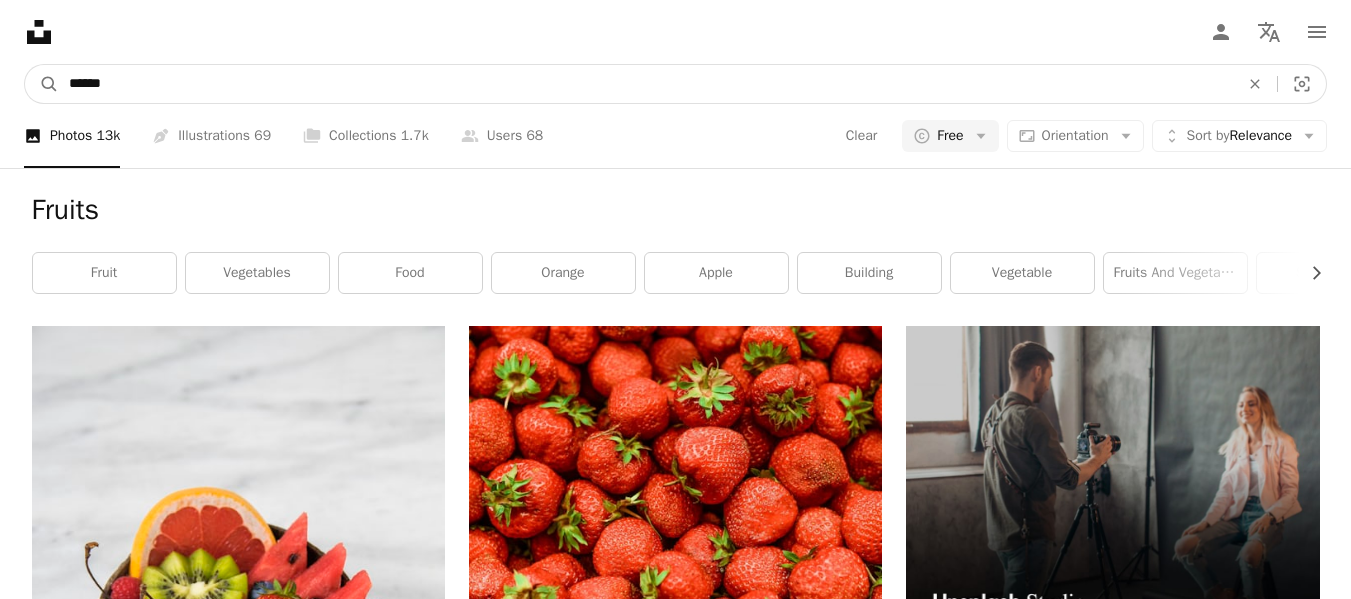 click on "******" at bounding box center (646, 84) 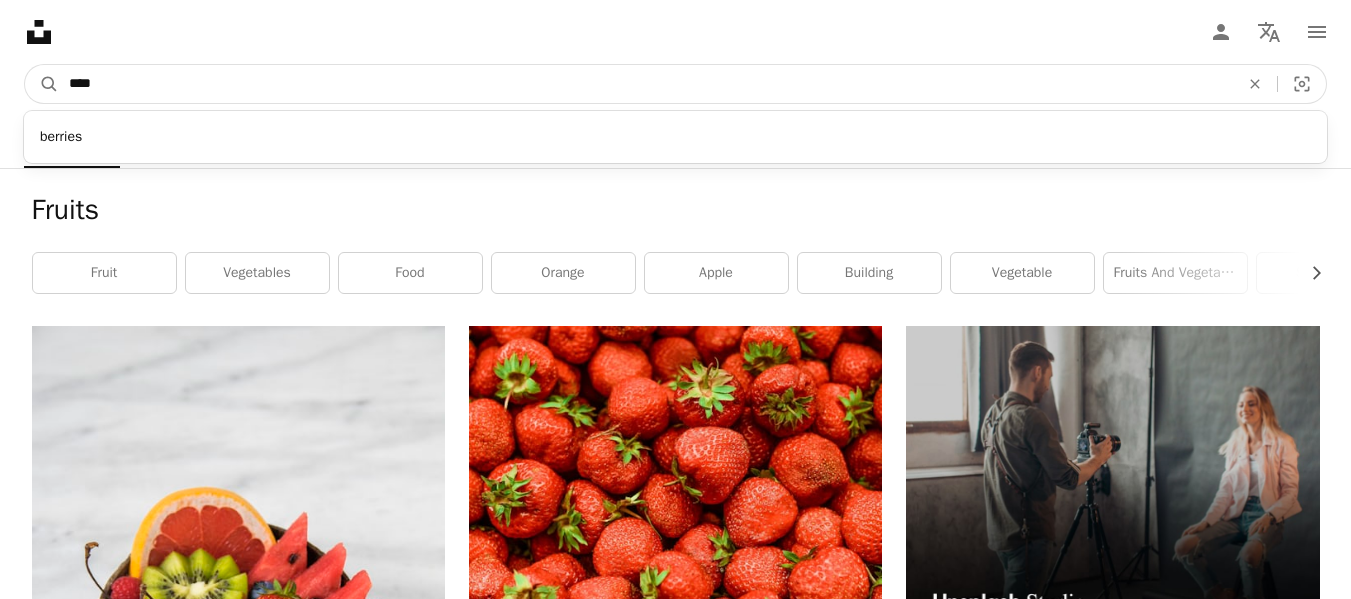 type on "*****" 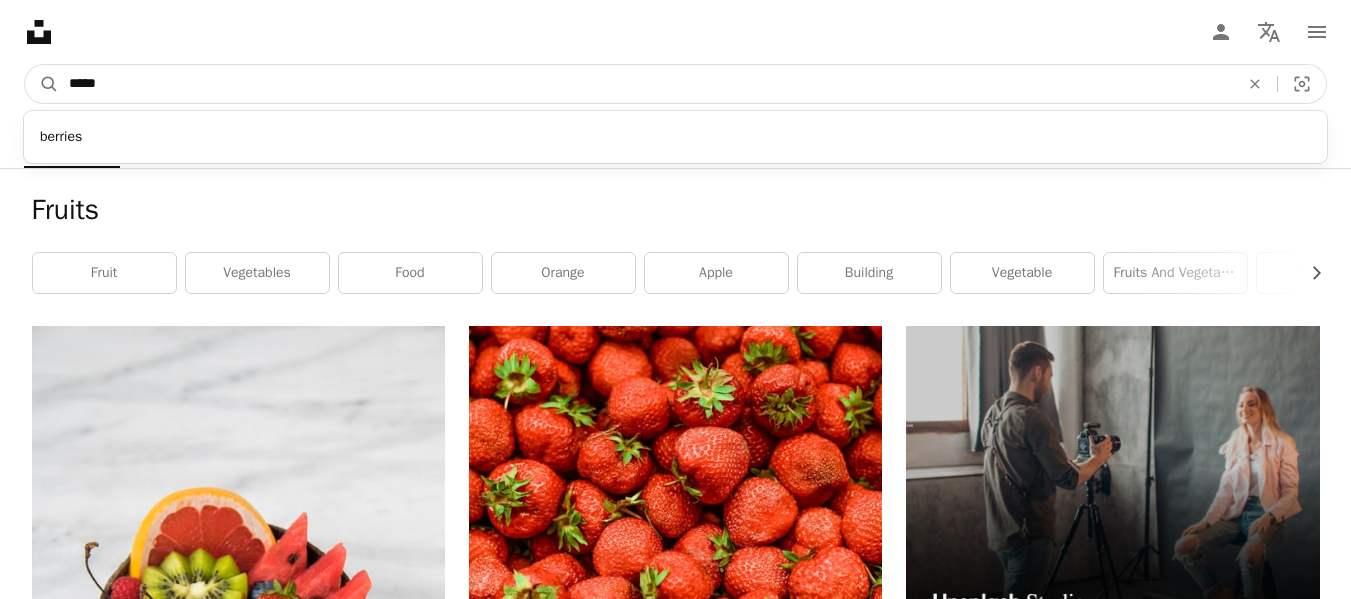 click on "A magnifying glass" at bounding box center (42, 84) 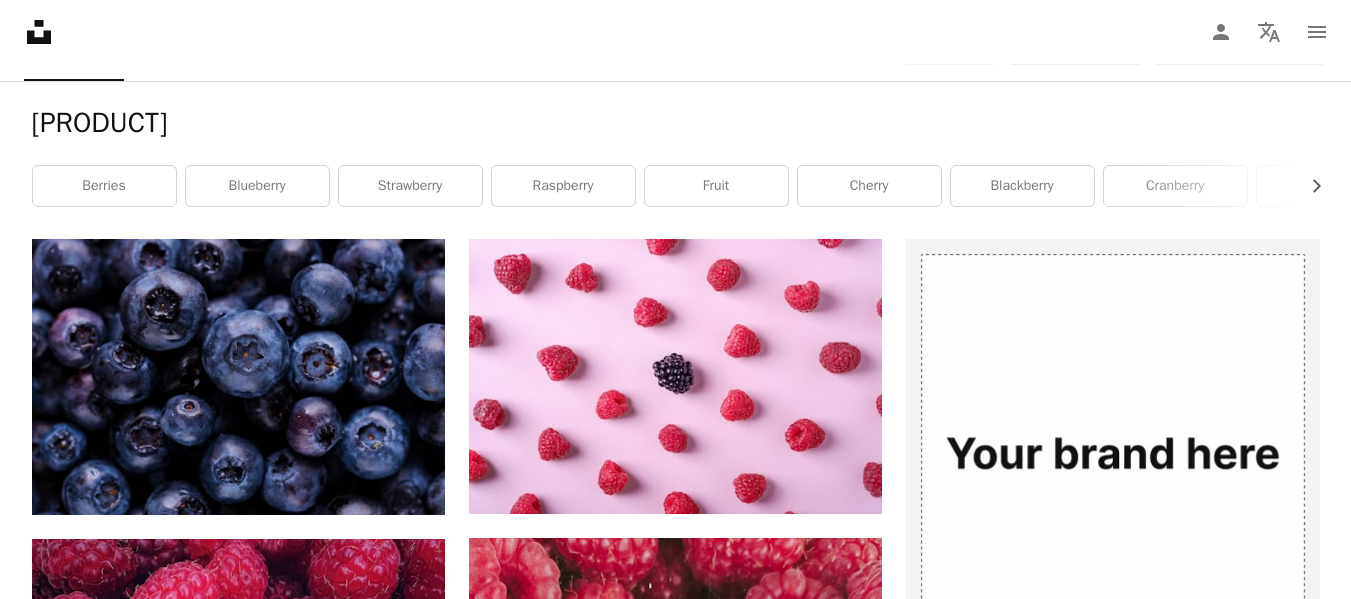 scroll, scrollTop: 0, scrollLeft: 0, axis: both 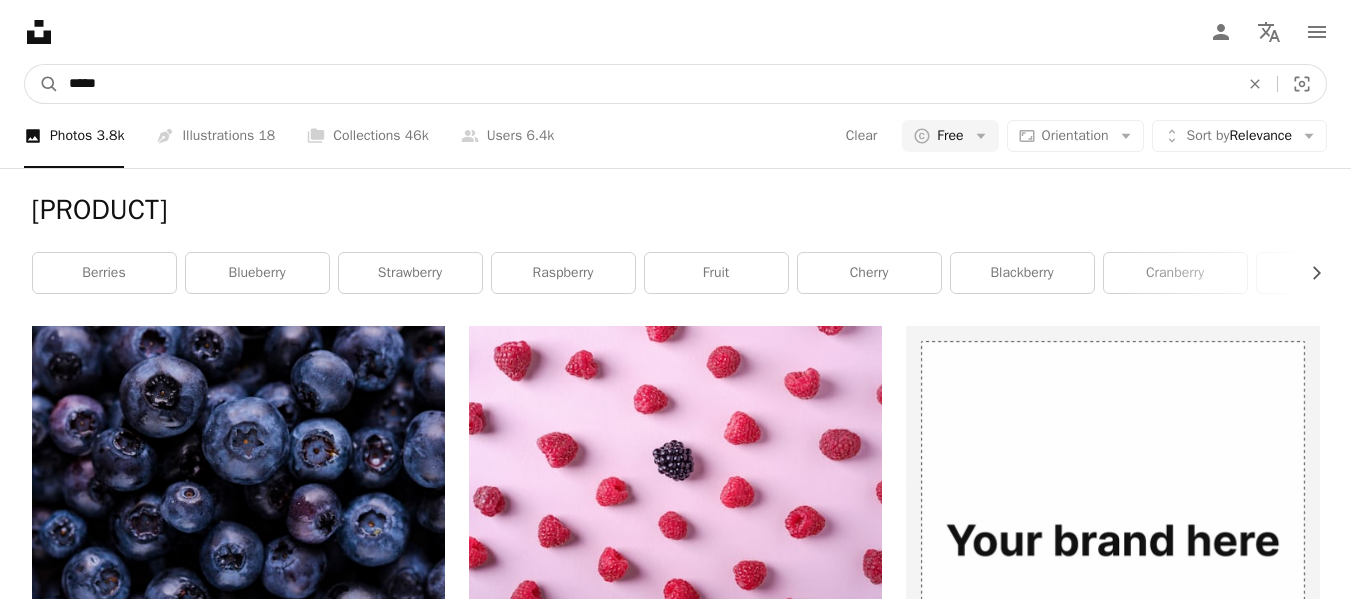 click on "*****" at bounding box center [646, 84] 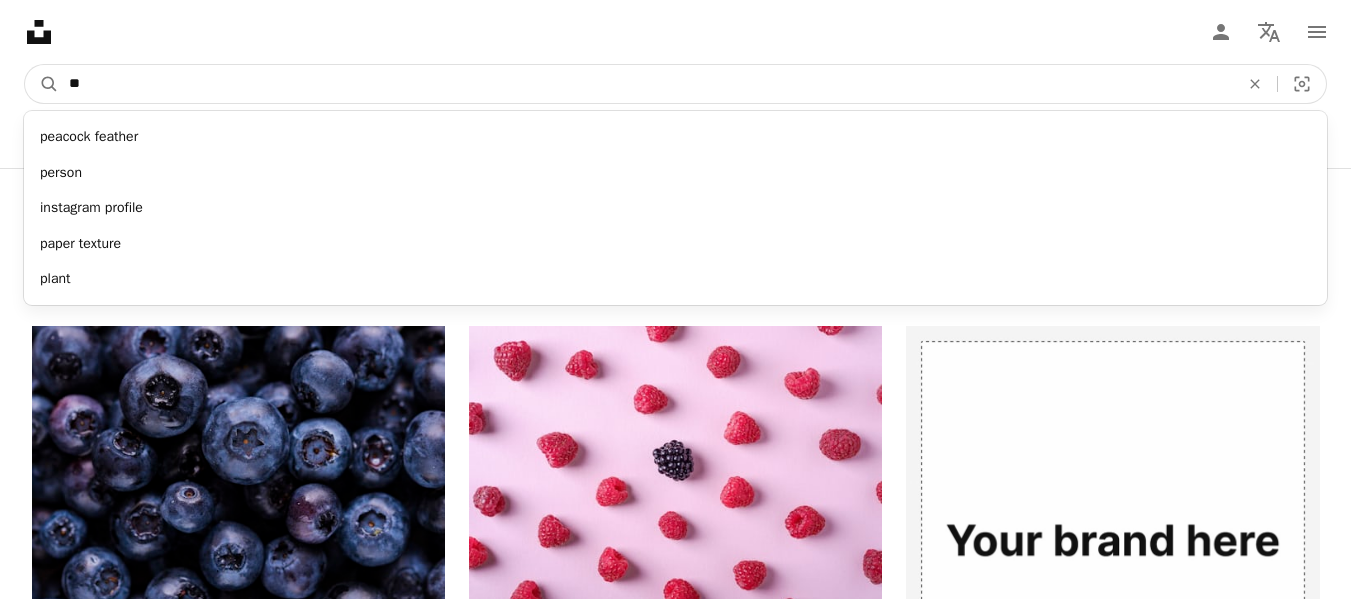 type on "***" 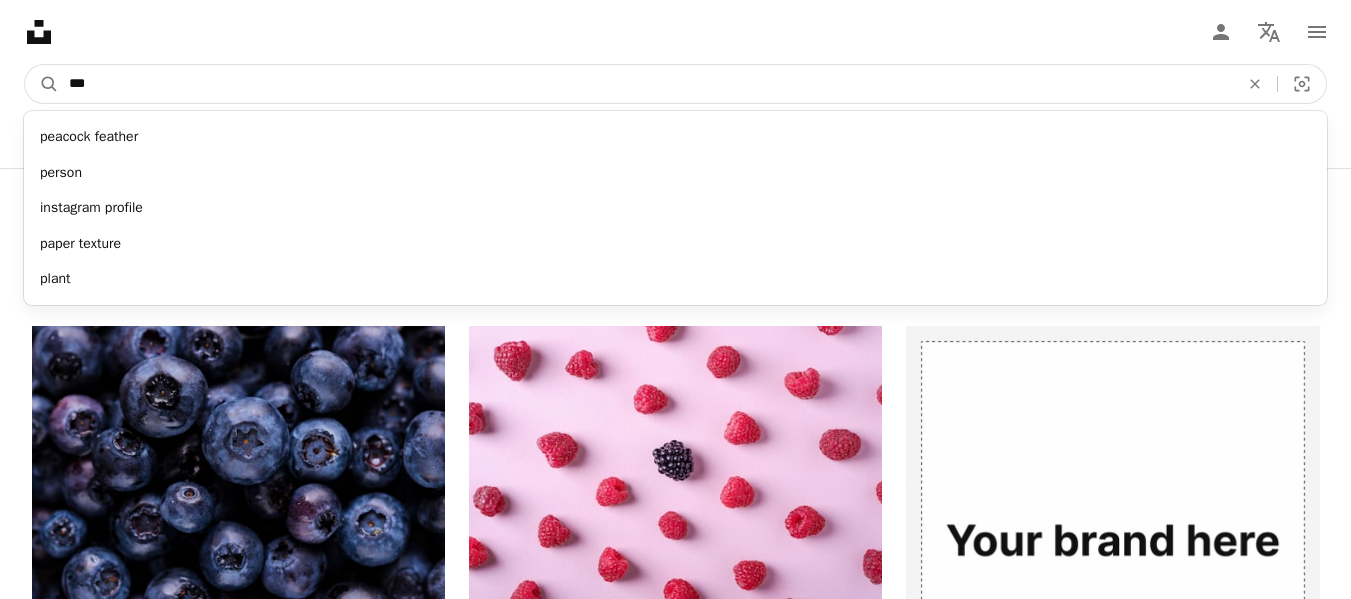 click on "A magnifying glass" at bounding box center (42, 84) 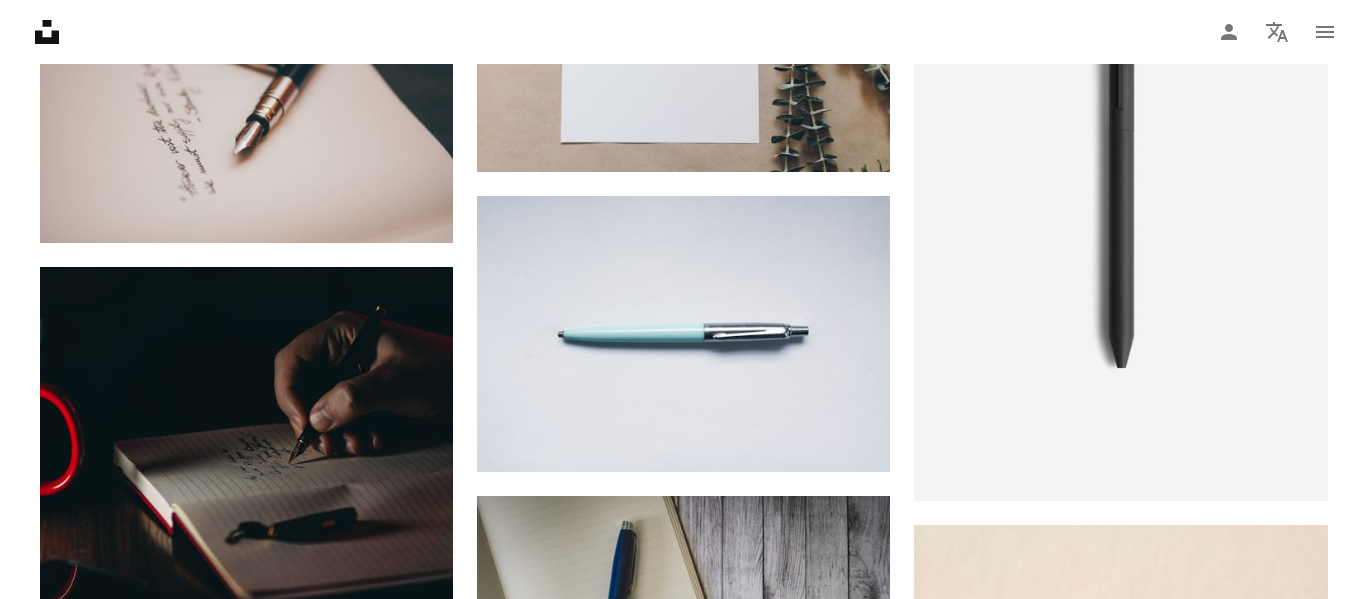 scroll, scrollTop: 500, scrollLeft: 0, axis: vertical 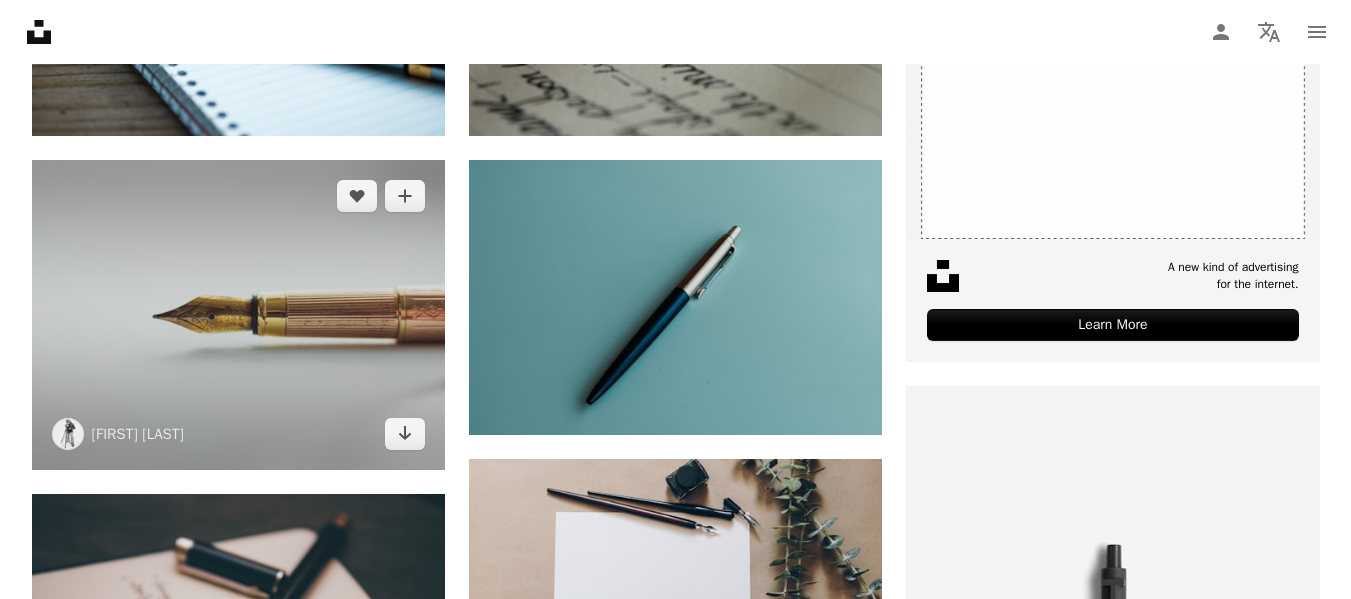 click at bounding box center (238, 315) 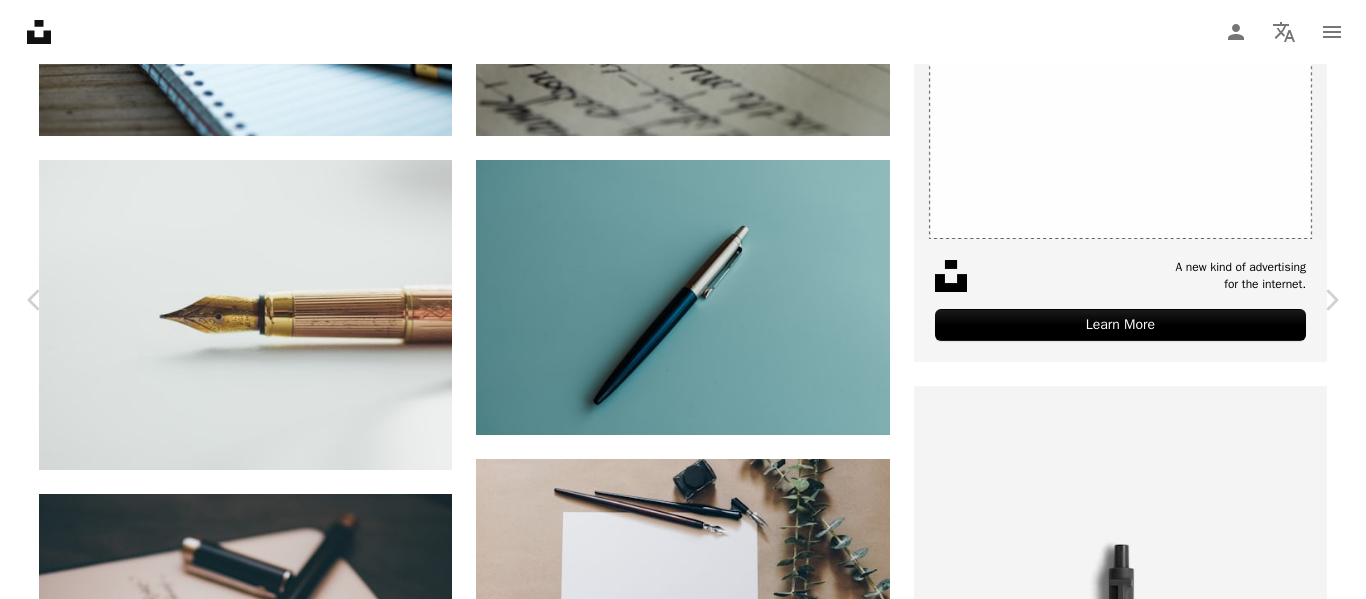 click on "Download free" at bounding box center (1167, 4272) 